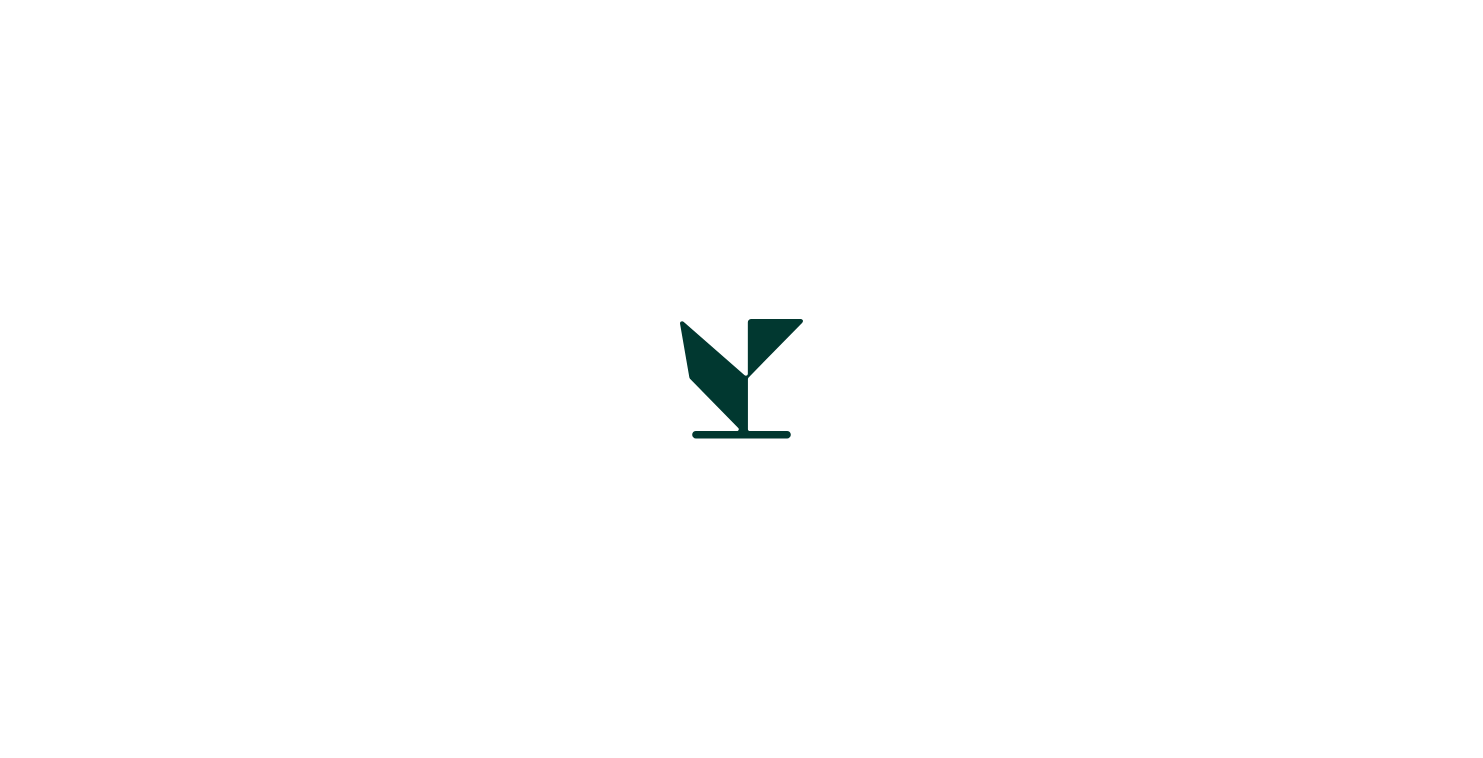 scroll, scrollTop: 0, scrollLeft: 0, axis: both 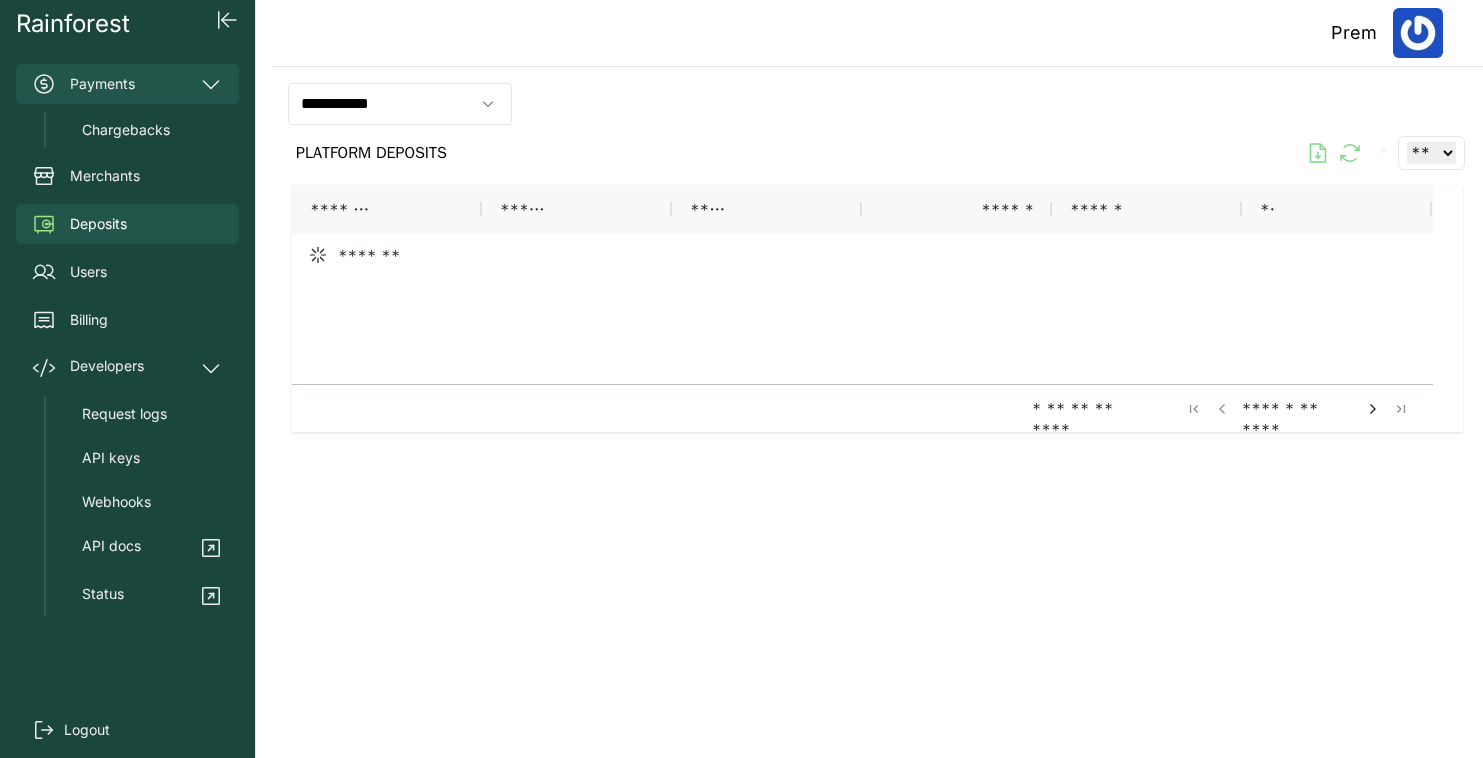 click on "Payments" at bounding box center (127, 84) 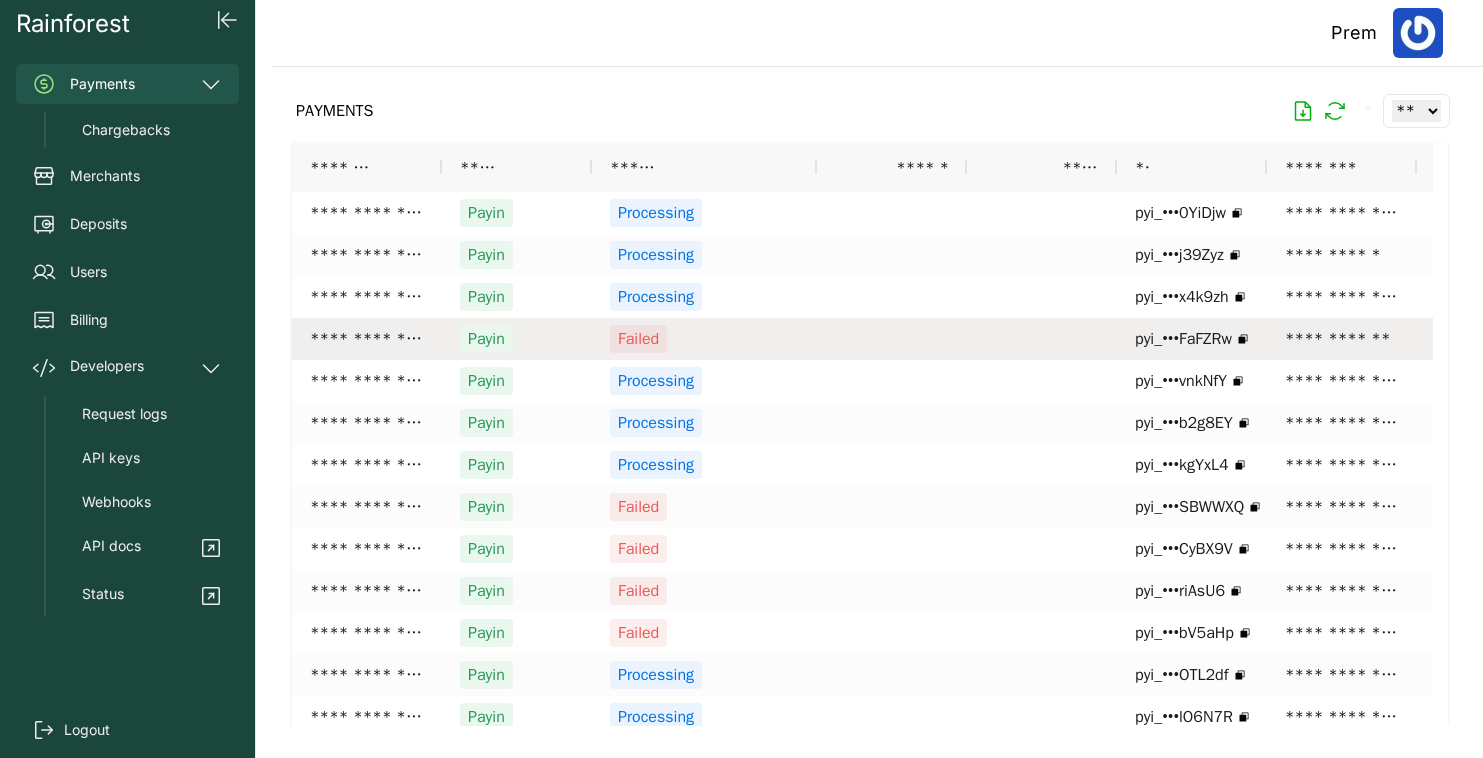 scroll, scrollTop: 1, scrollLeft: 0, axis: vertical 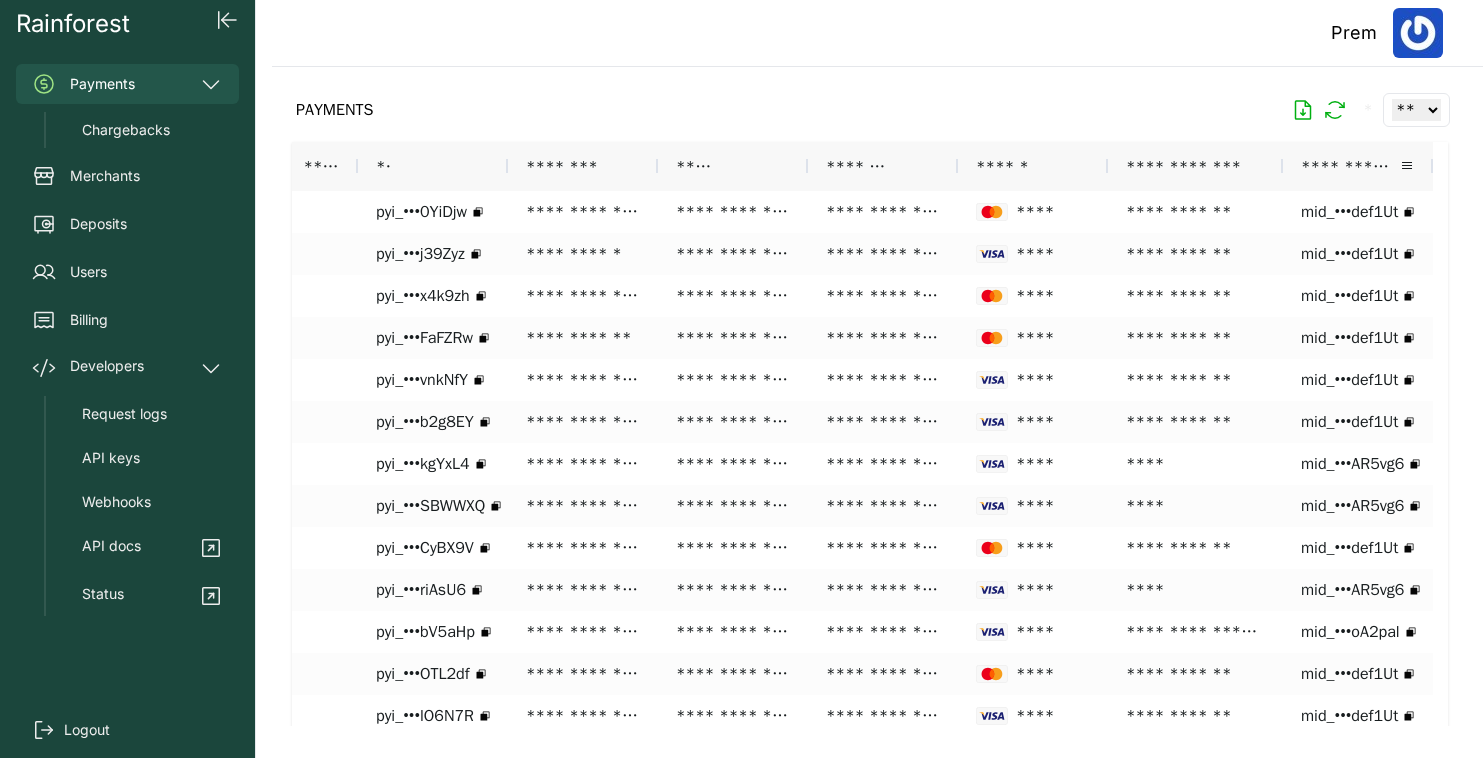 click on "**********" at bounding box center (1358, 166) 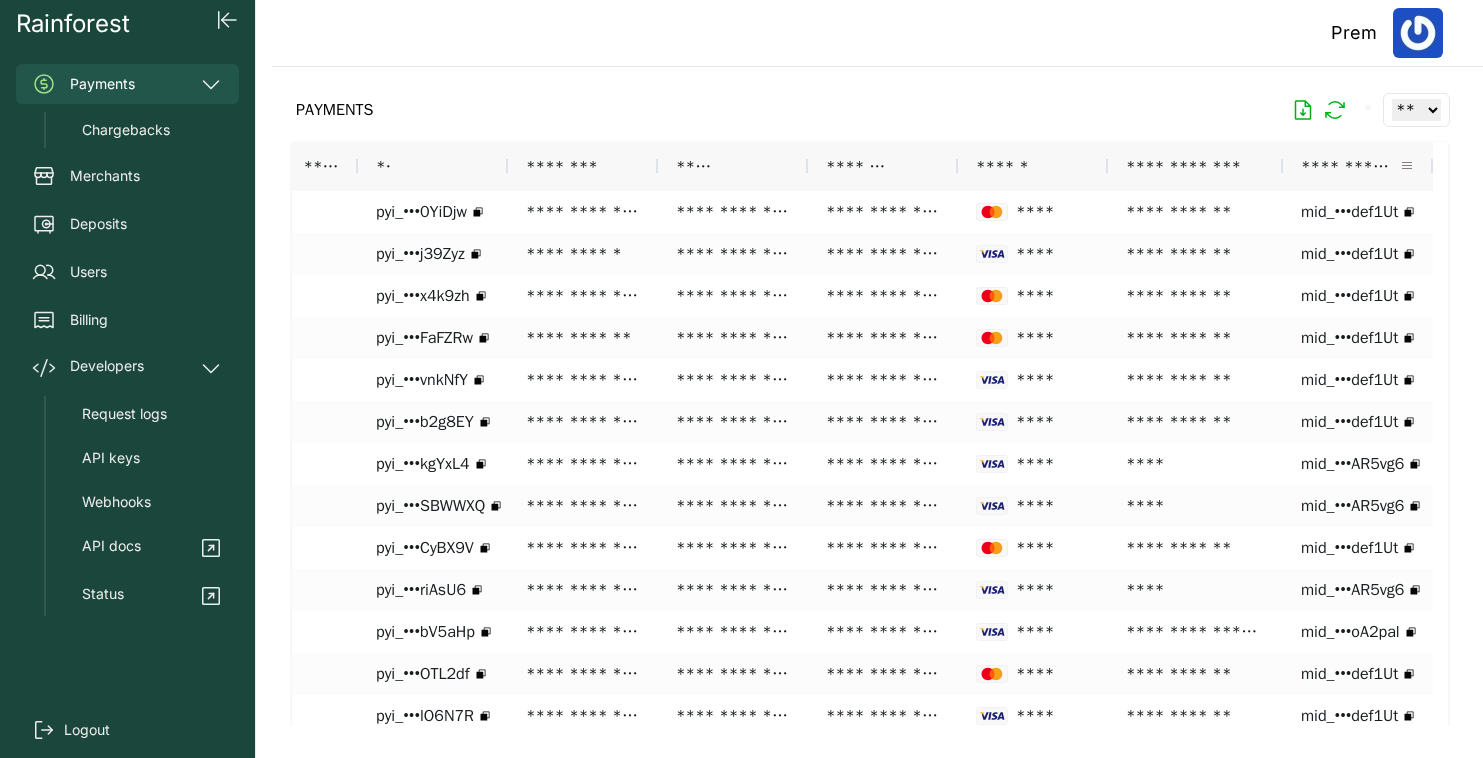 click at bounding box center (1407, 166) 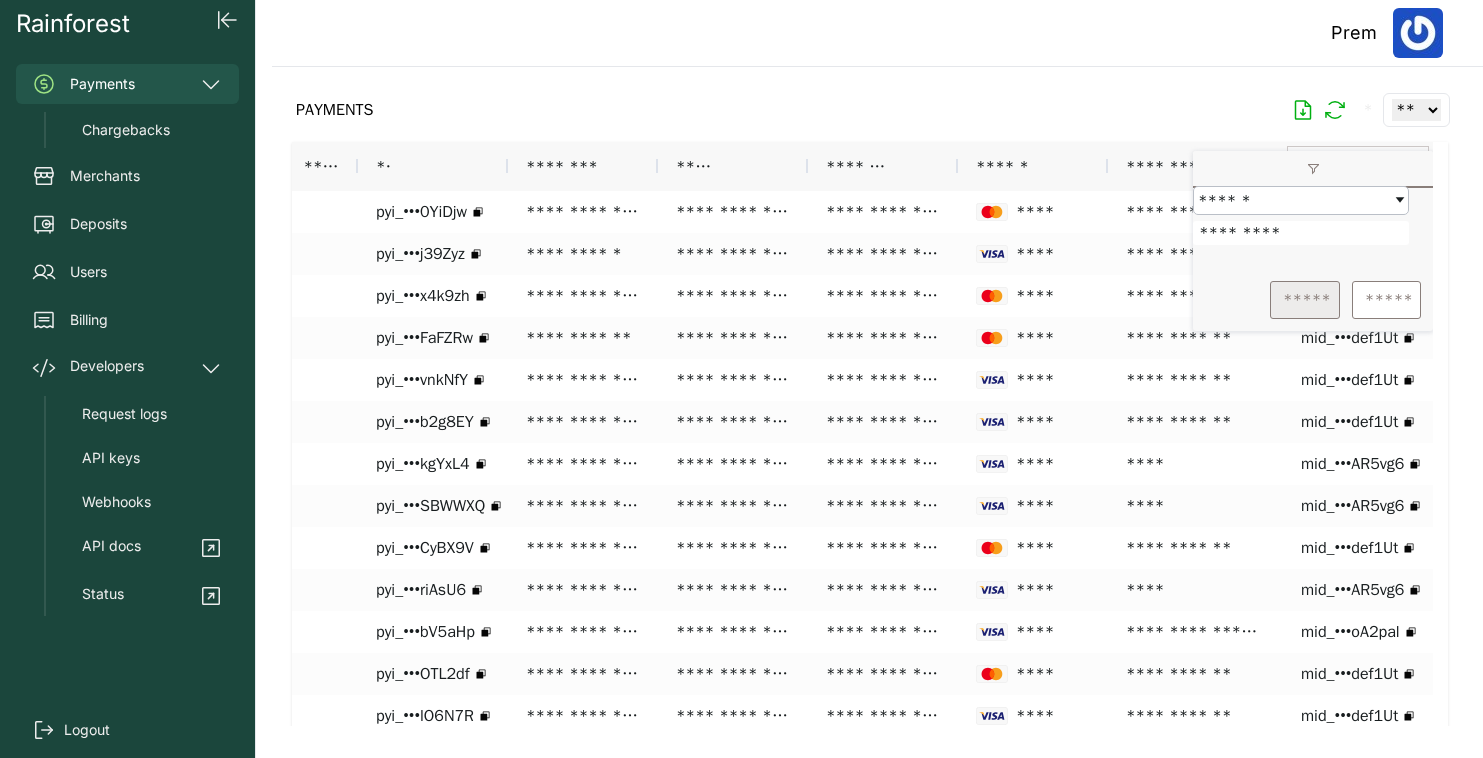 type on "*********" 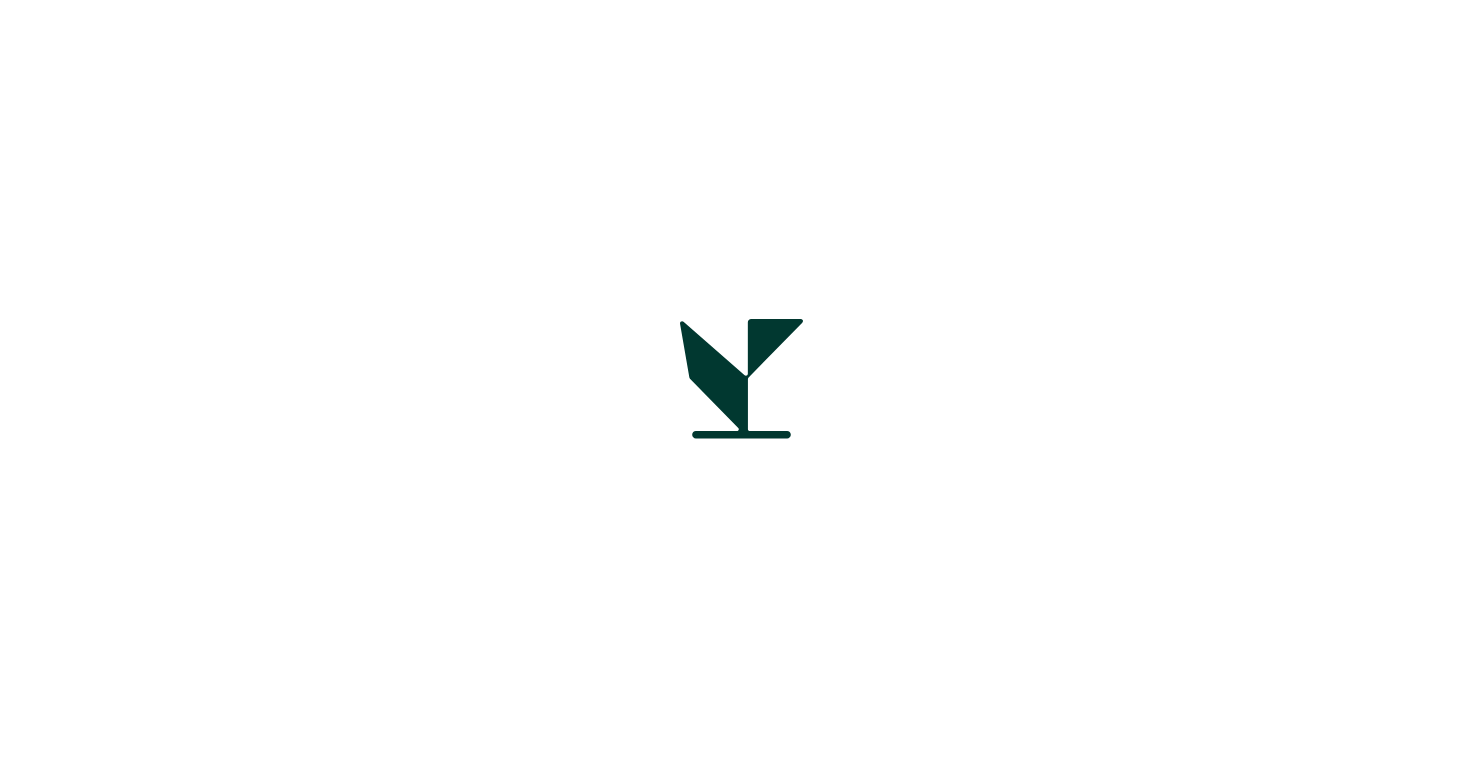 scroll, scrollTop: 0, scrollLeft: 0, axis: both 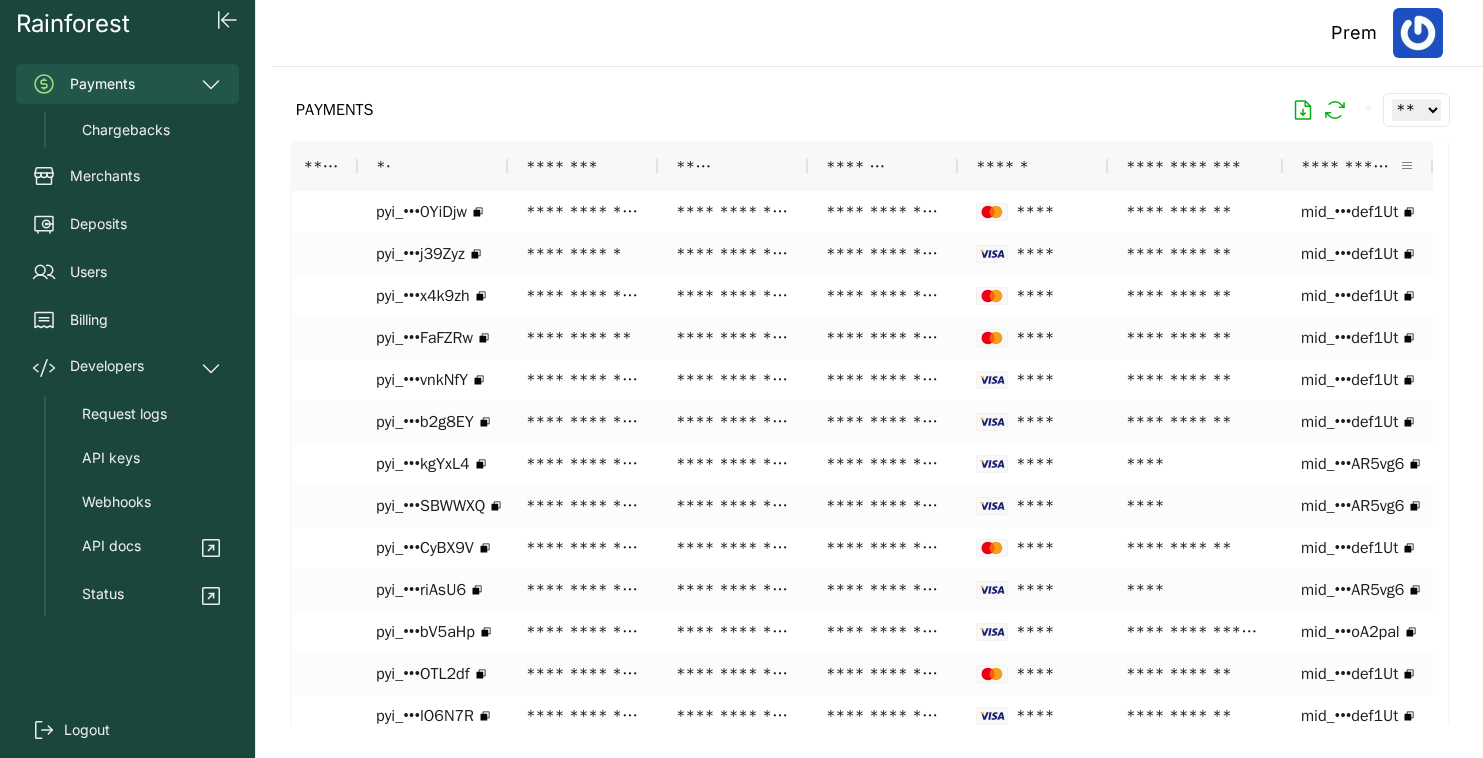 click at bounding box center [1407, 166] 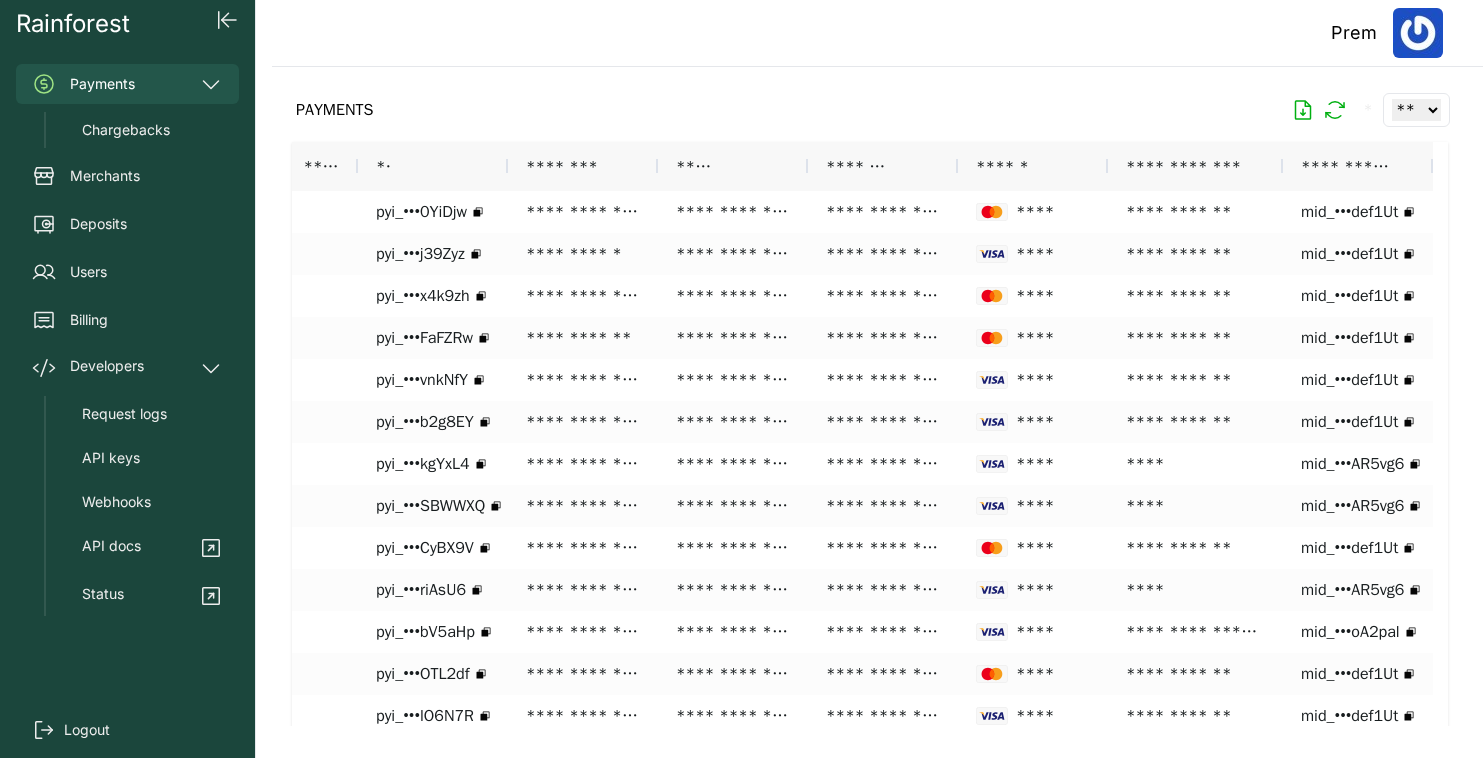 click on "PAYMENTS * ** ** ** ***" at bounding box center [870, 110] 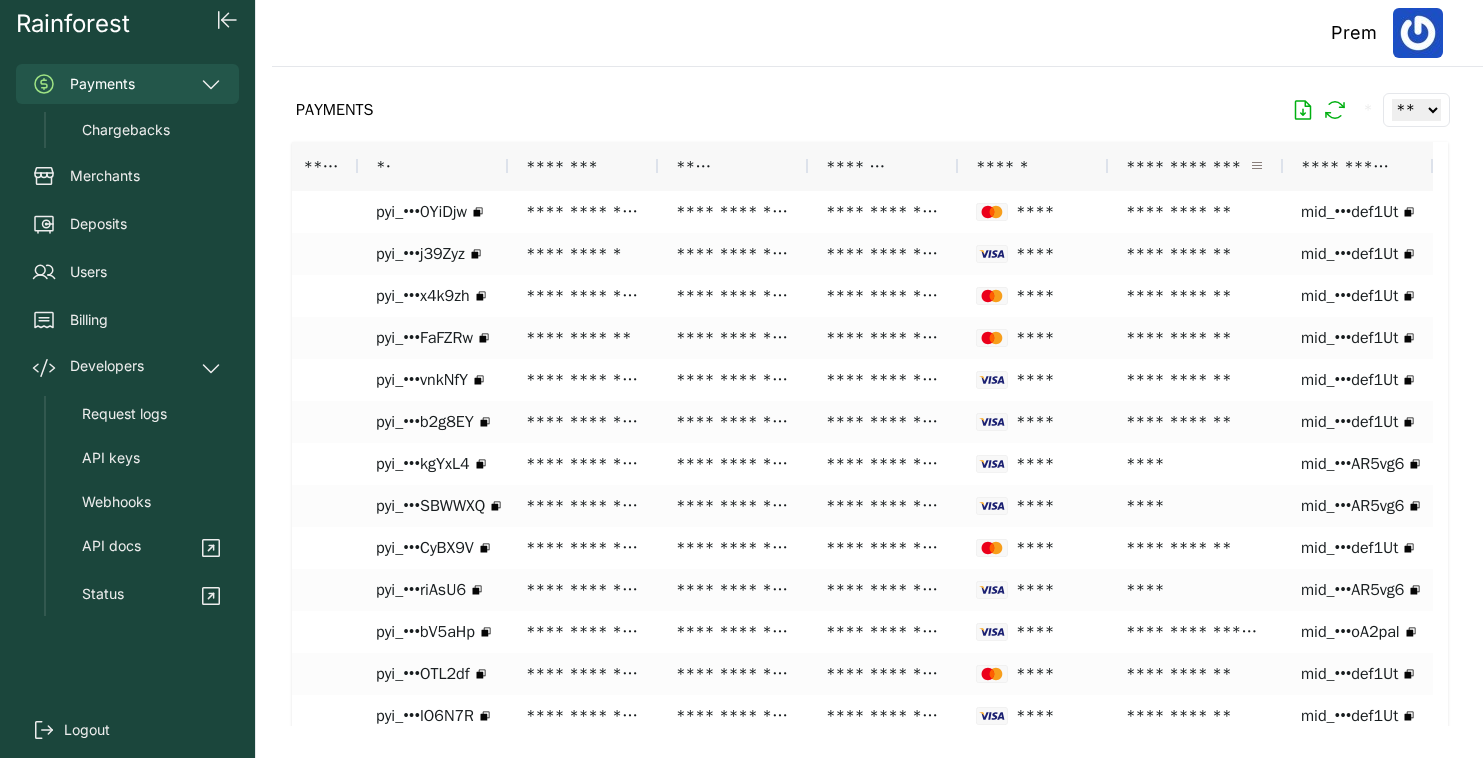 click at bounding box center (1257, 166) 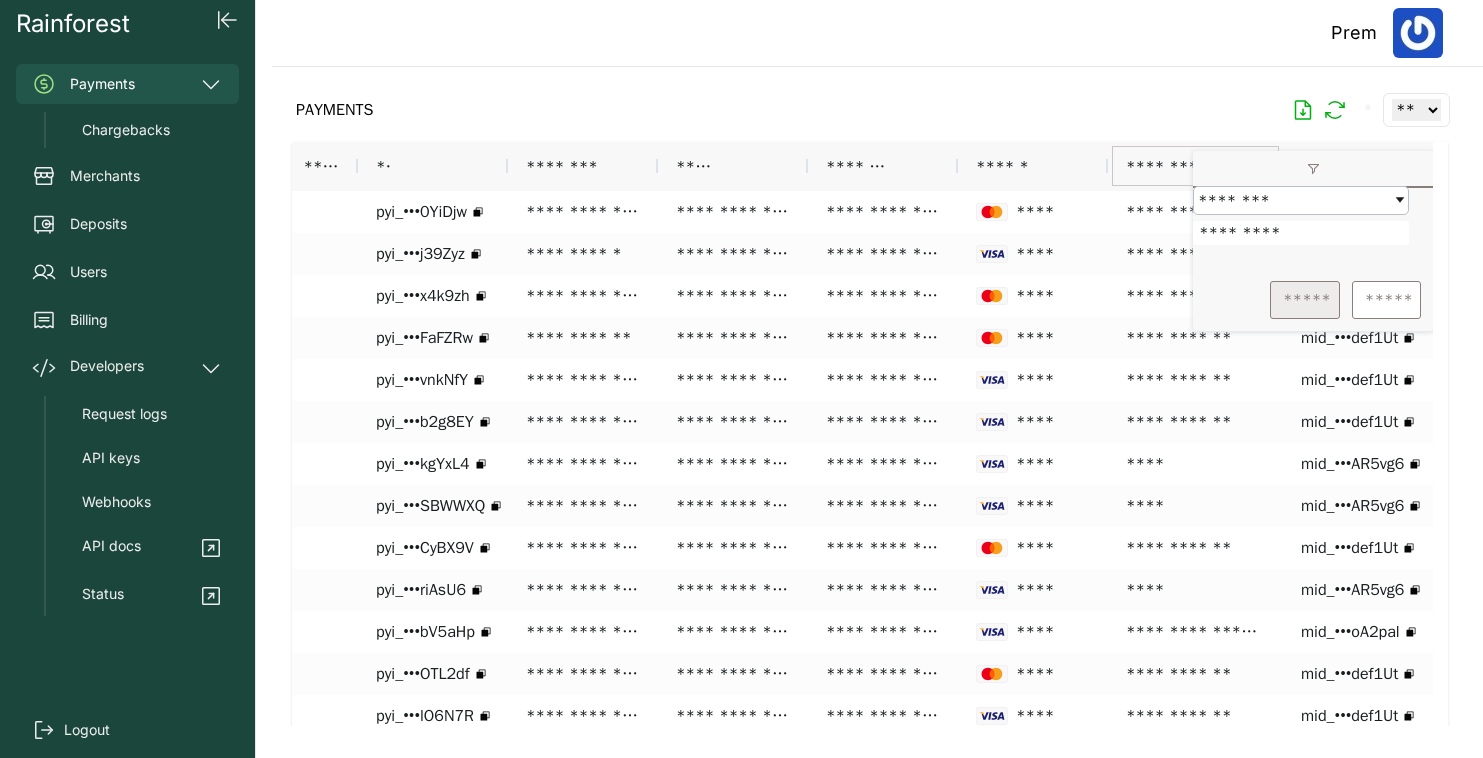 type on "*********" 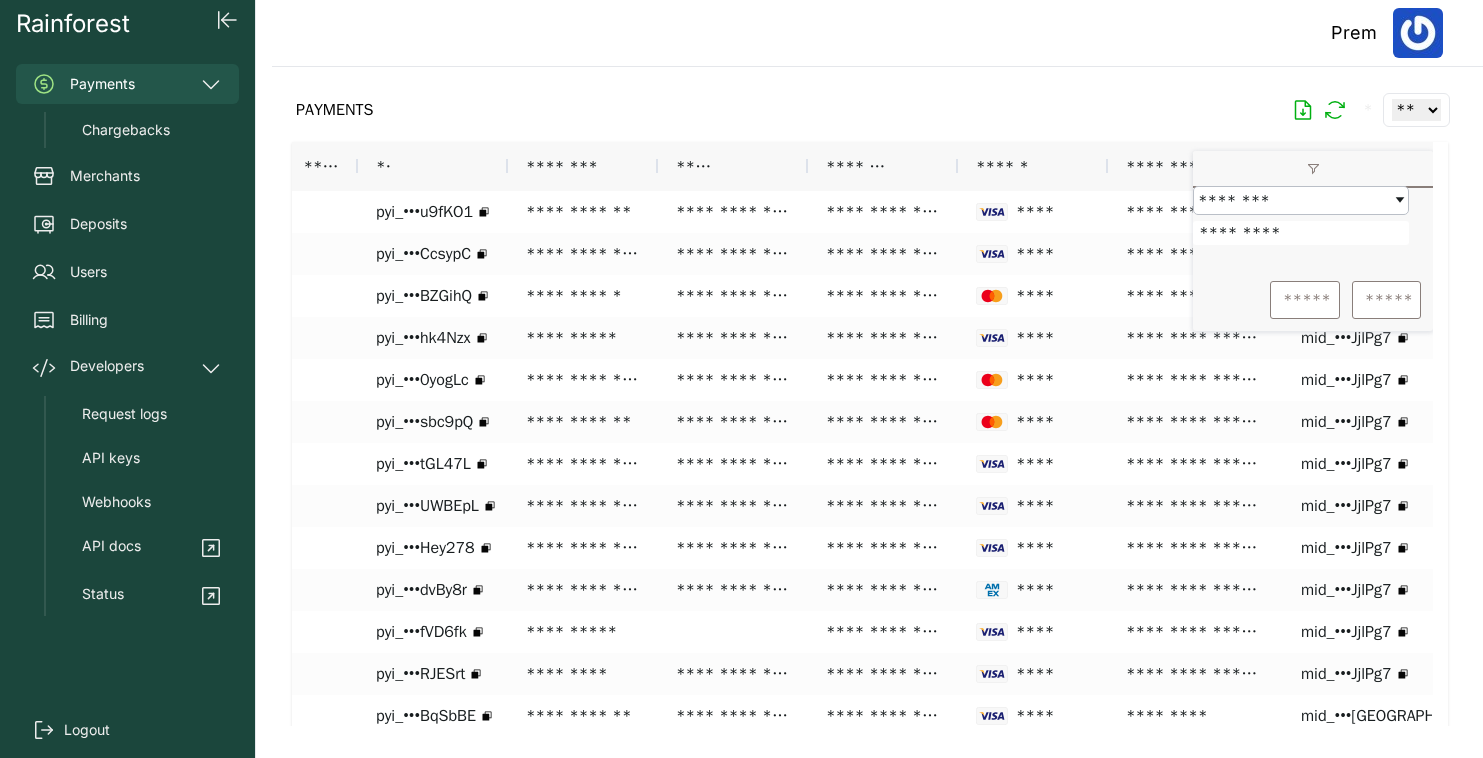 click on "Prem" at bounding box center [877, 33] 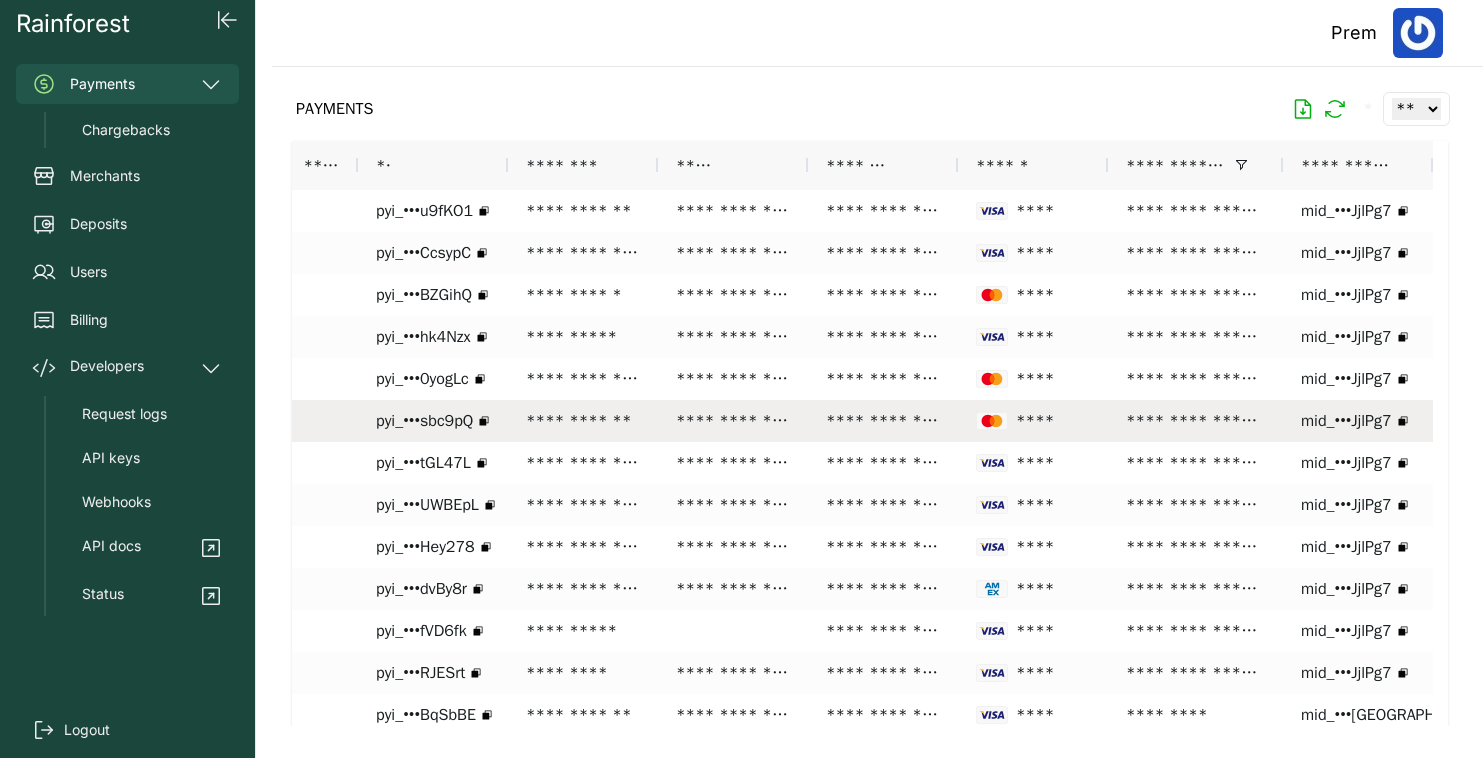 scroll, scrollTop: 0, scrollLeft: 0, axis: both 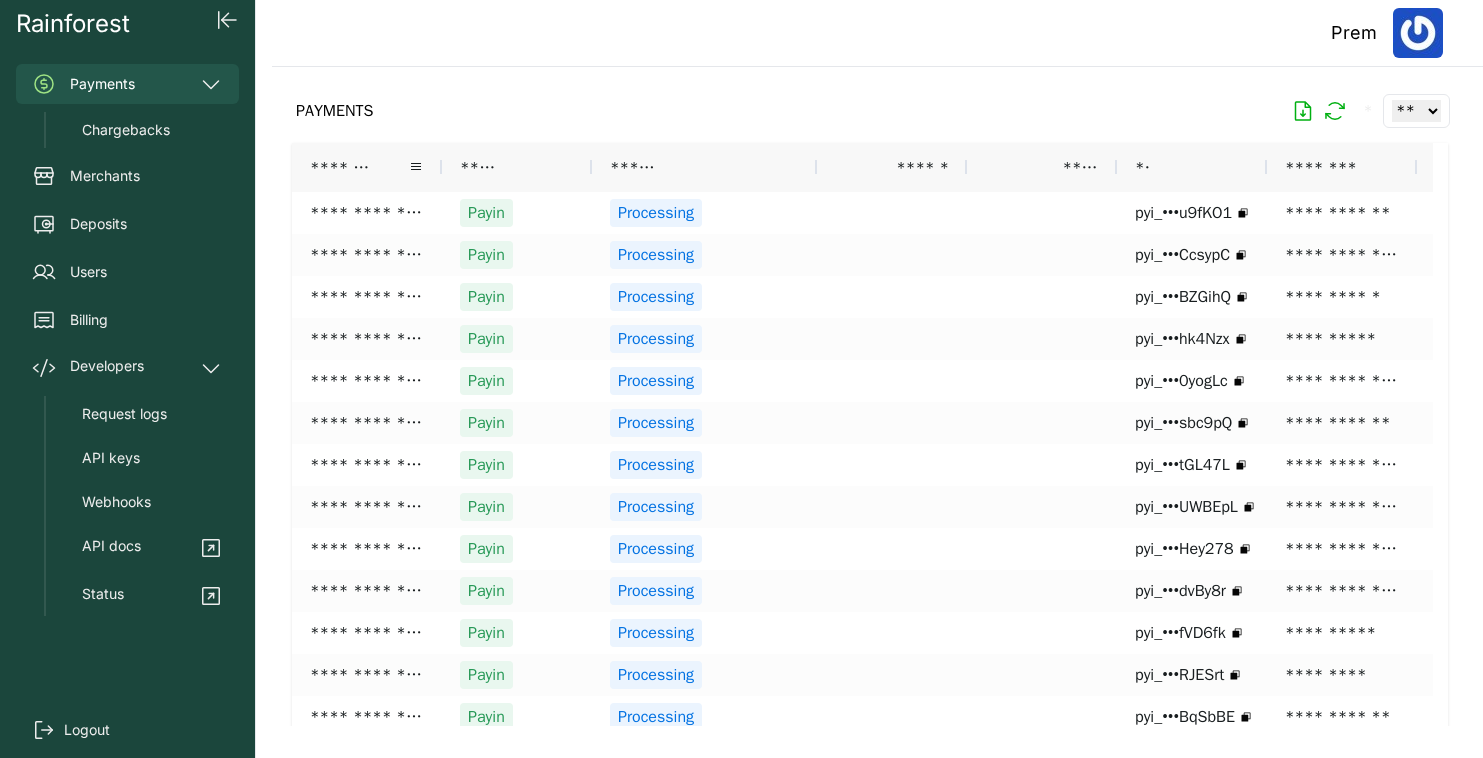 click on "*******" at bounding box center (359, 167) 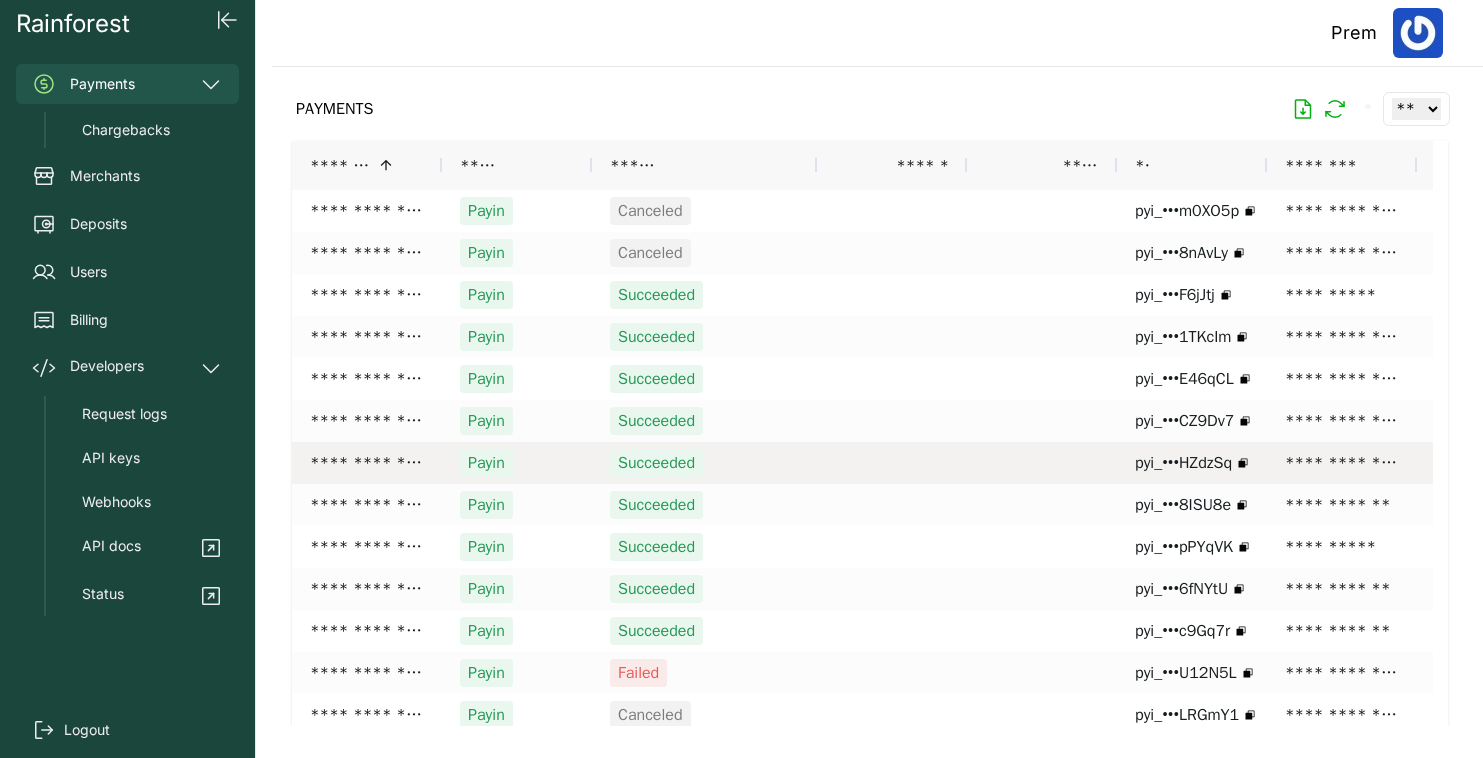 scroll, scrollTop: 0, scrollLeft: 0, axis: both 